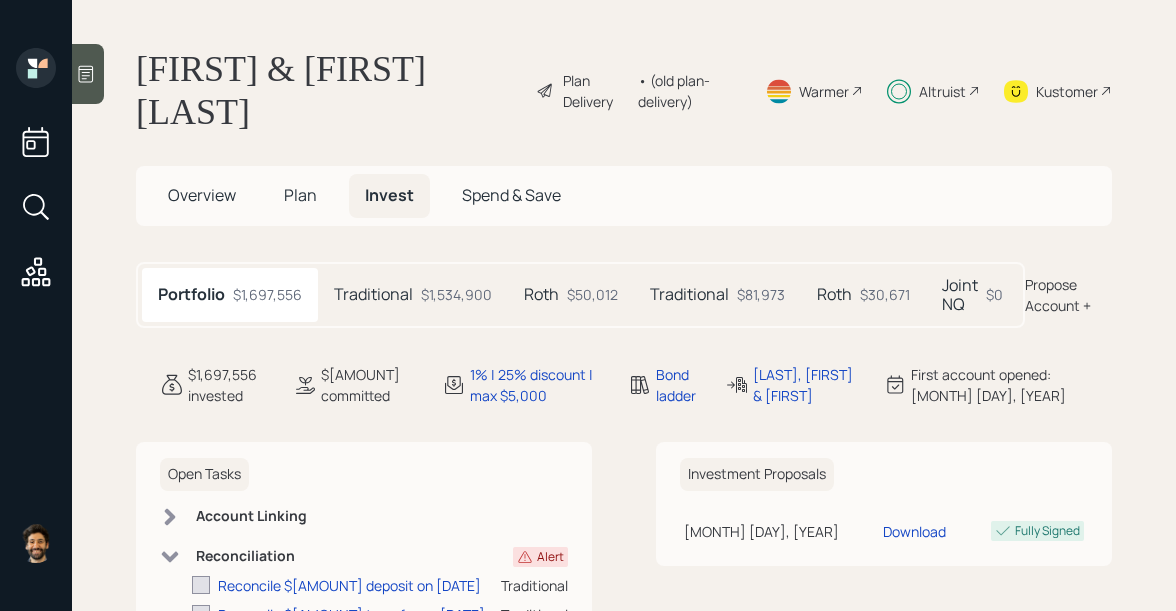 scroll, scrollTop: 0, scrollLeft: 0, axis: both 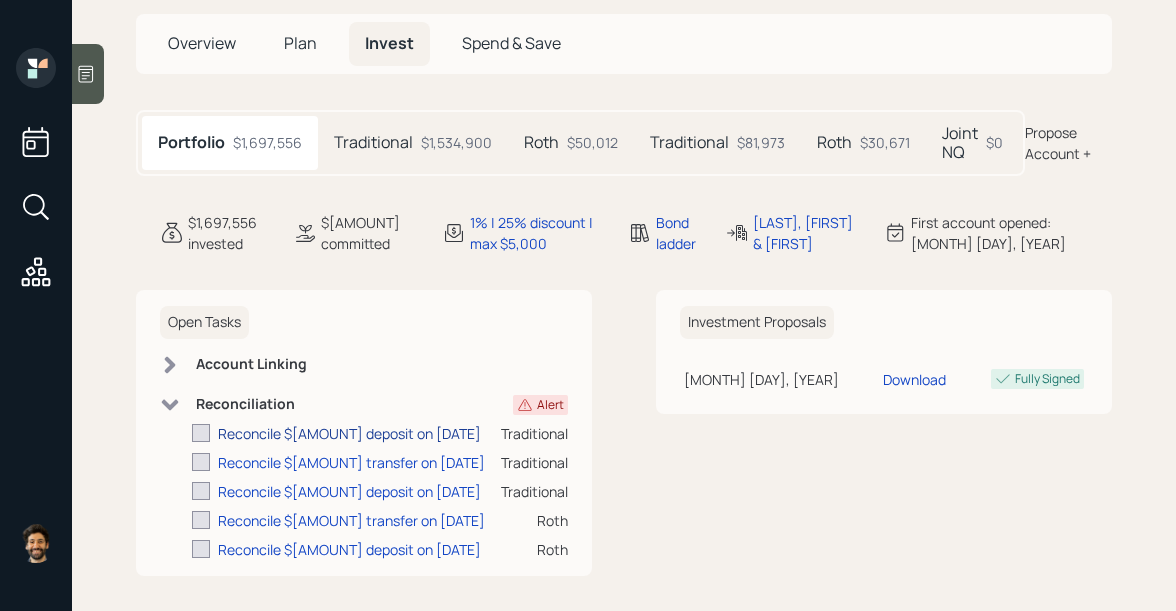 click on "Reconcile $[AMOUNT] deposit on [DATE]" at bounding box center (349, 433) 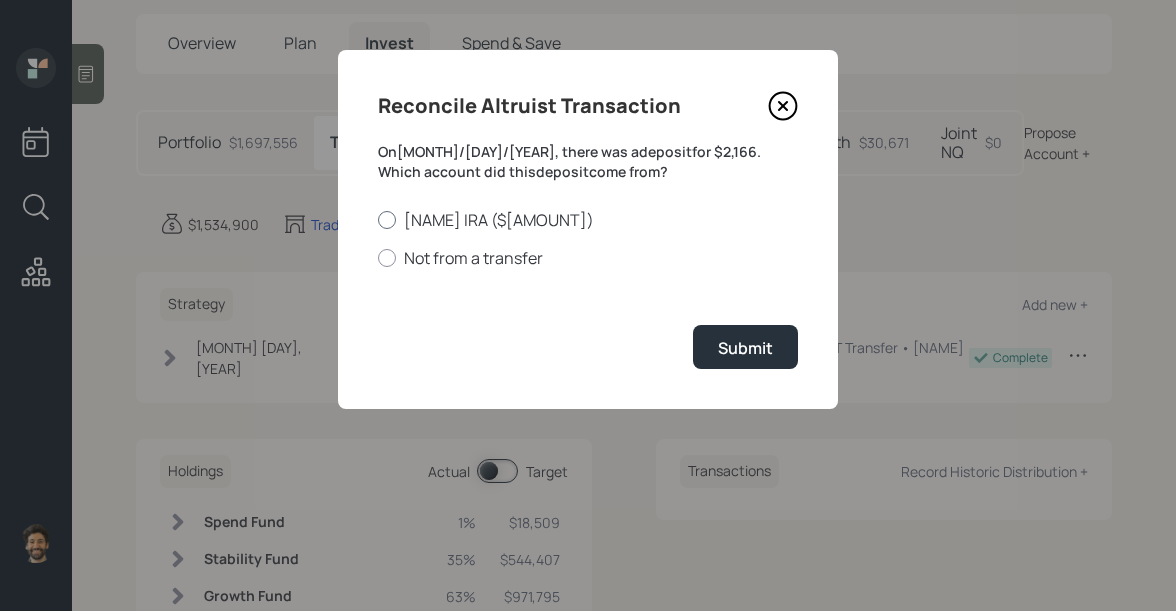 click on "[NAME] IRA ($[AMOUNT])" at bounding box center [588, 220] 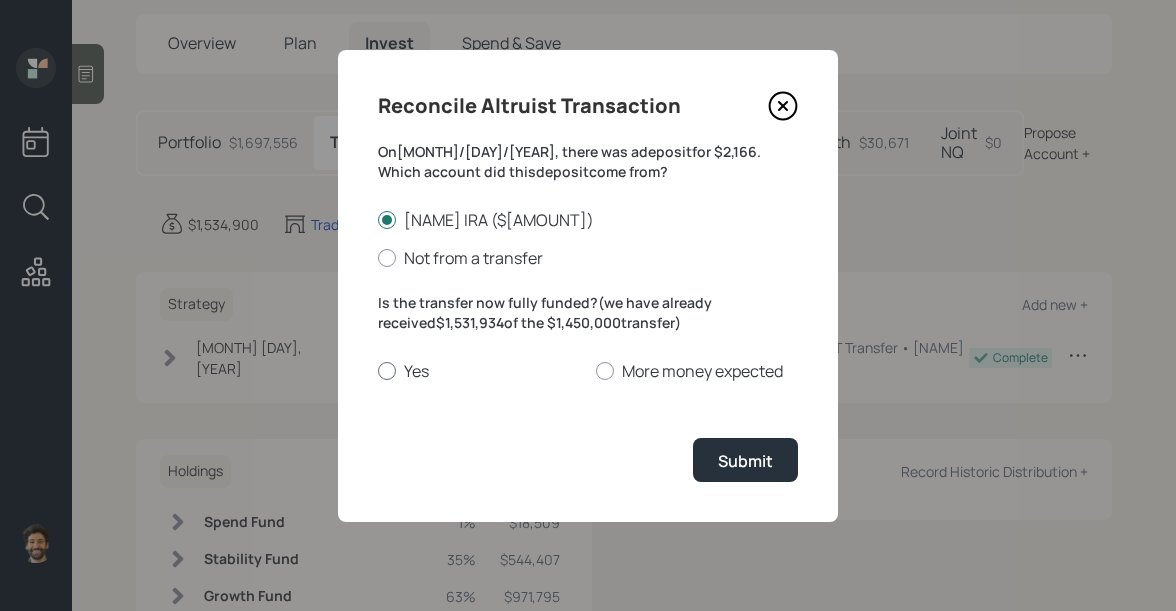 click on "Yes" at bounding box center (479, 371) 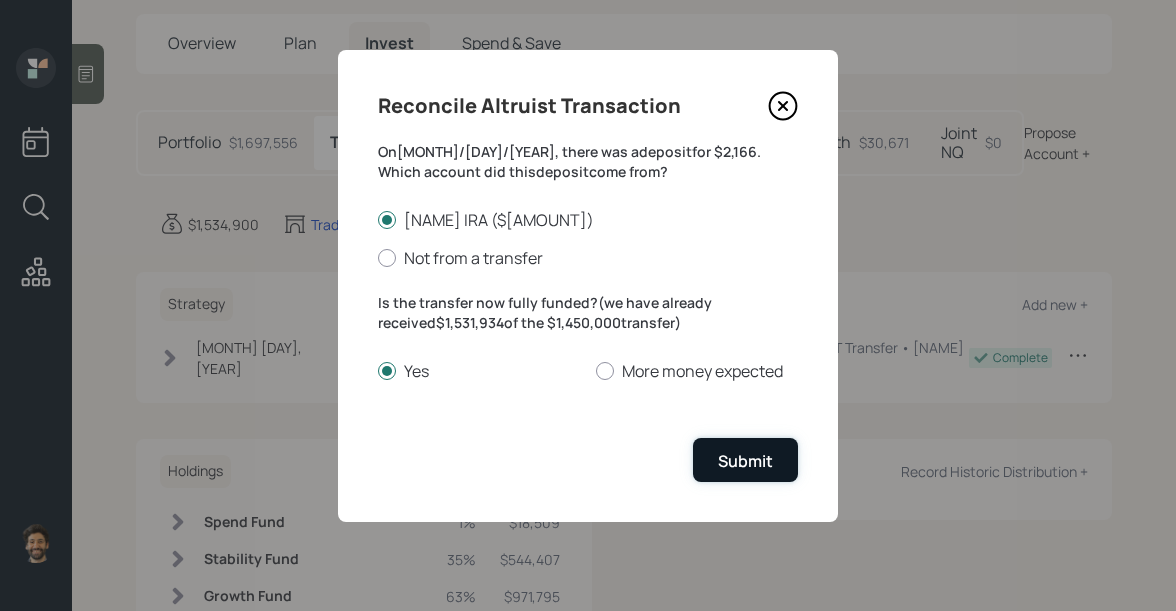 click on "Submit" at bounding box center [745, 461] 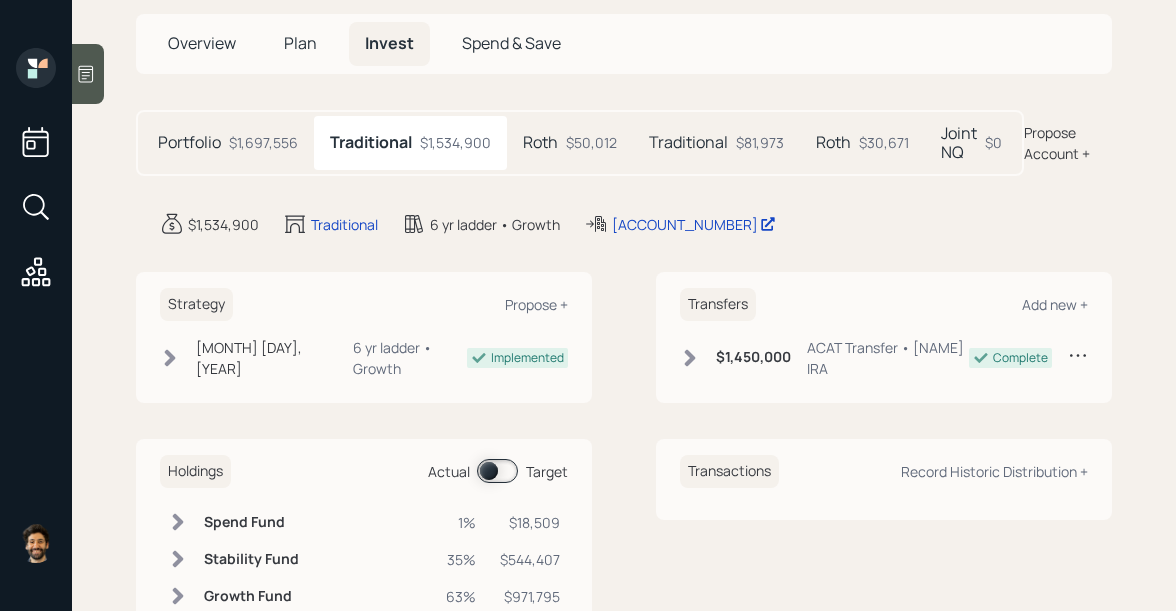 click on "$1,697,556" at bounding box center [263, 142] 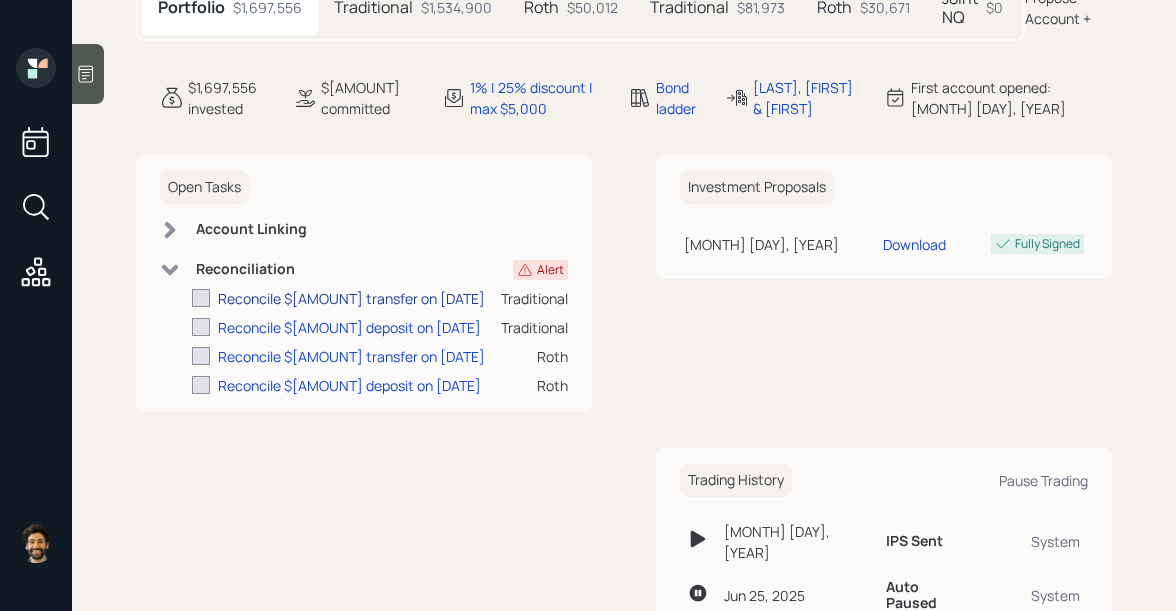 click on "Reconcile $[AMOUNT] transfer on [DATE]" at bounding box center (351, 298) 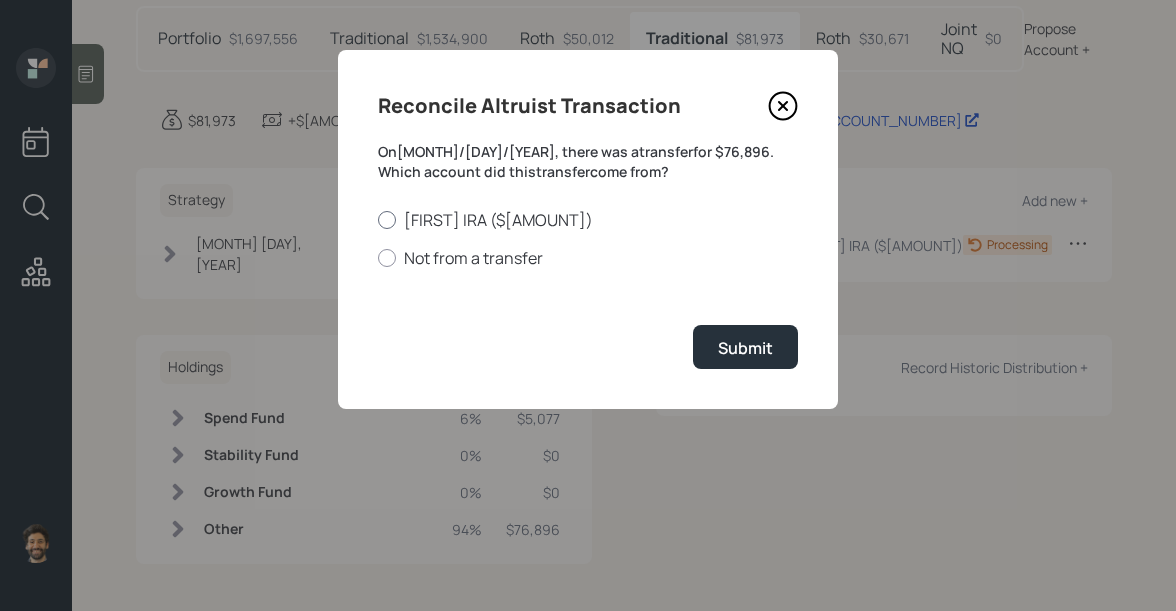 click on "[FIRST] IRA ($[AMOUNT])" at bounding box center [588, 220] 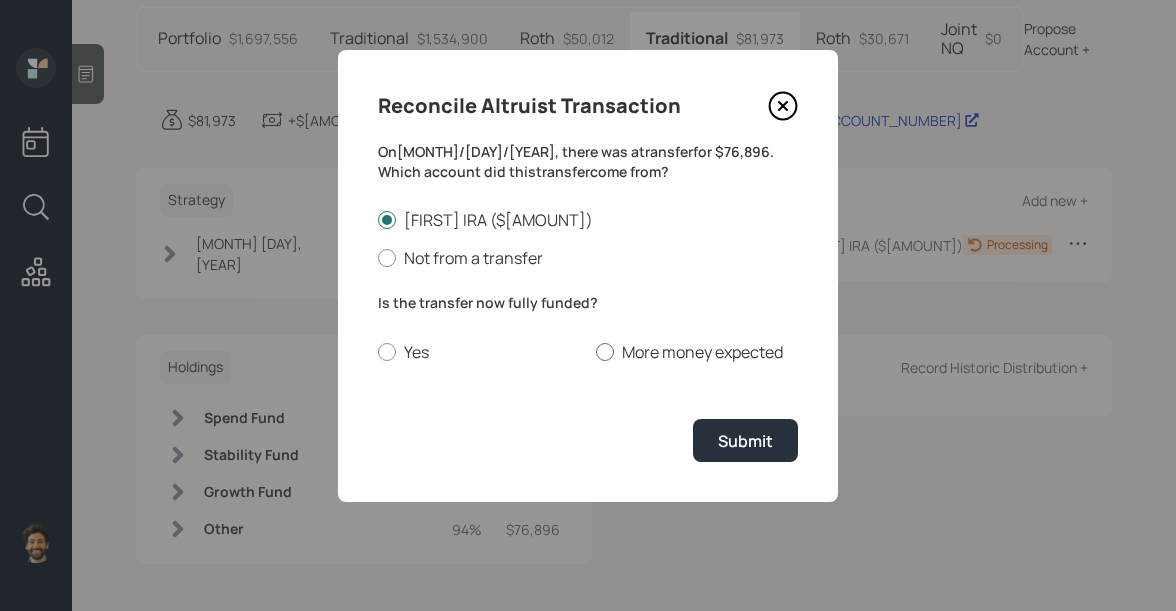 click on "More money expected" at bounding box center [697, 352] 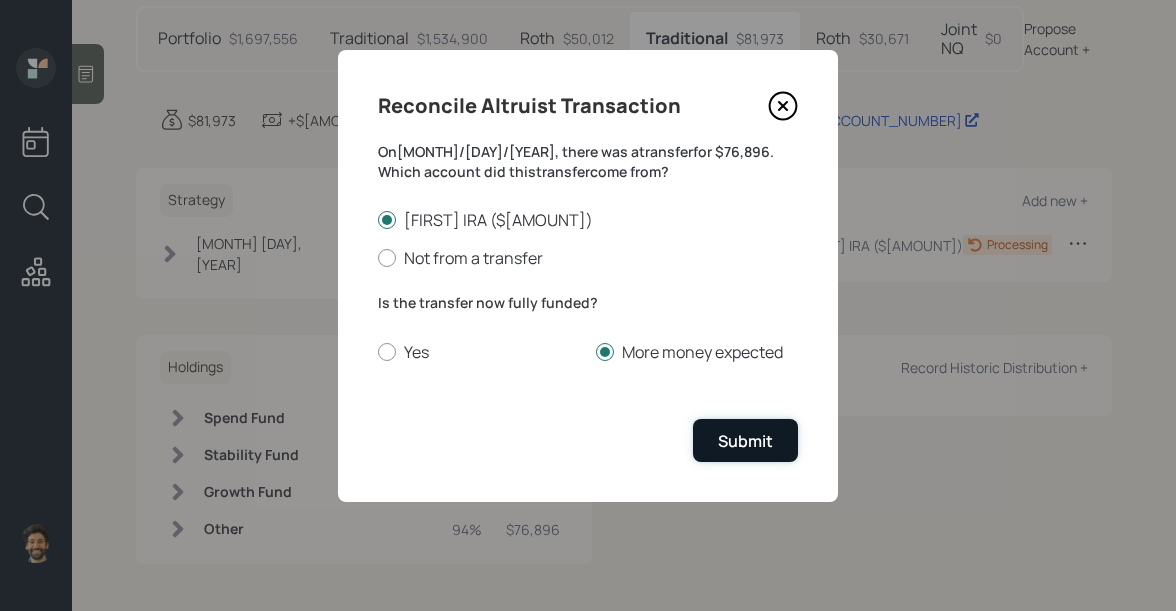 click on "Submit" at bounding box center (745, 441) 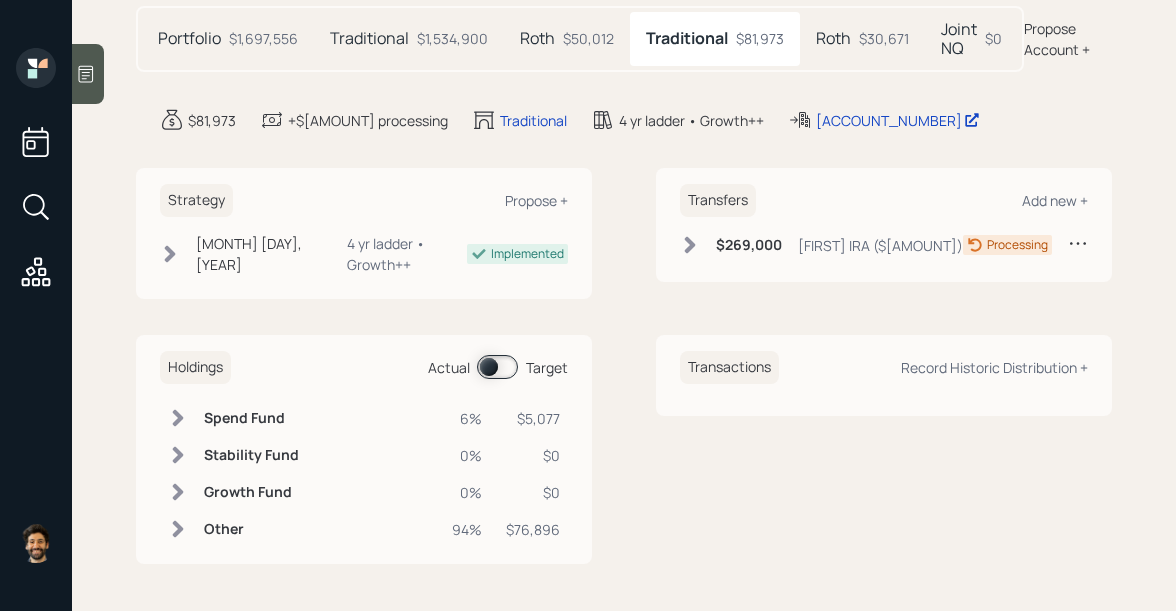 click on "Portfolio" at bounding box center [189, 38] 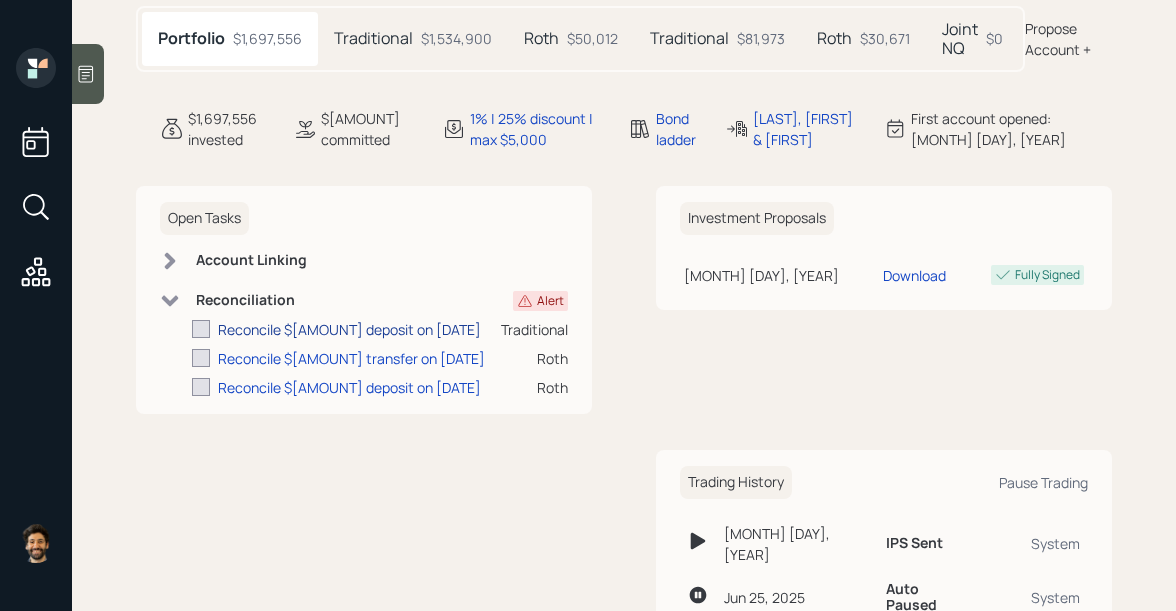 click on "Reconcile $[AMOUNT] deposit on [DATE]" at bounding box center [349, 329] 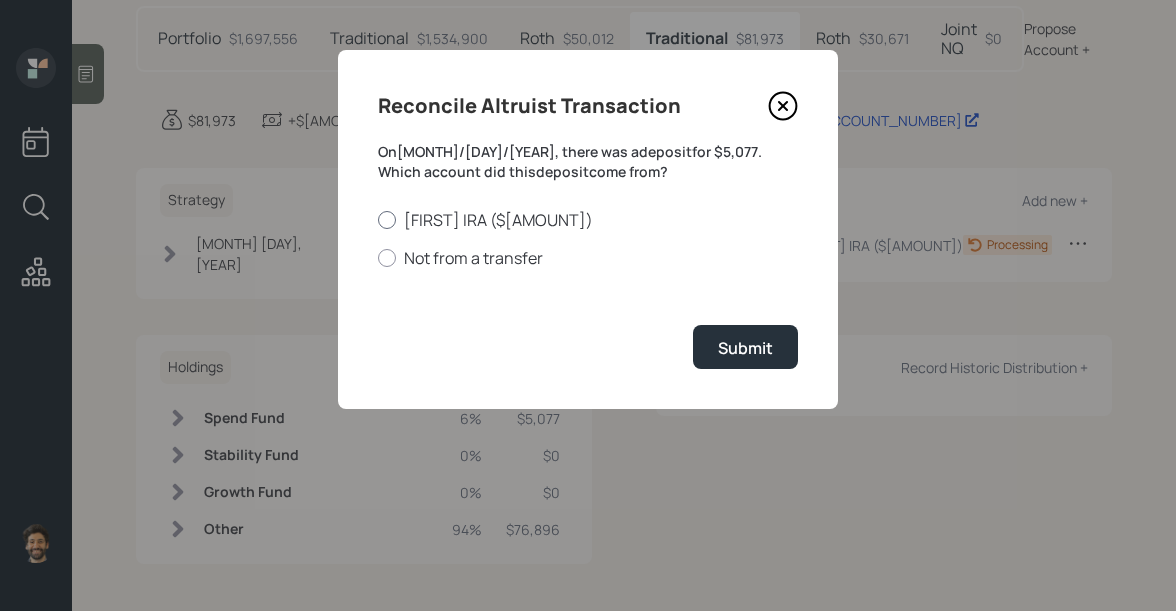 click on "[FIRST] IRA ($[AMOUNT])" at bounding box center [588, 220] 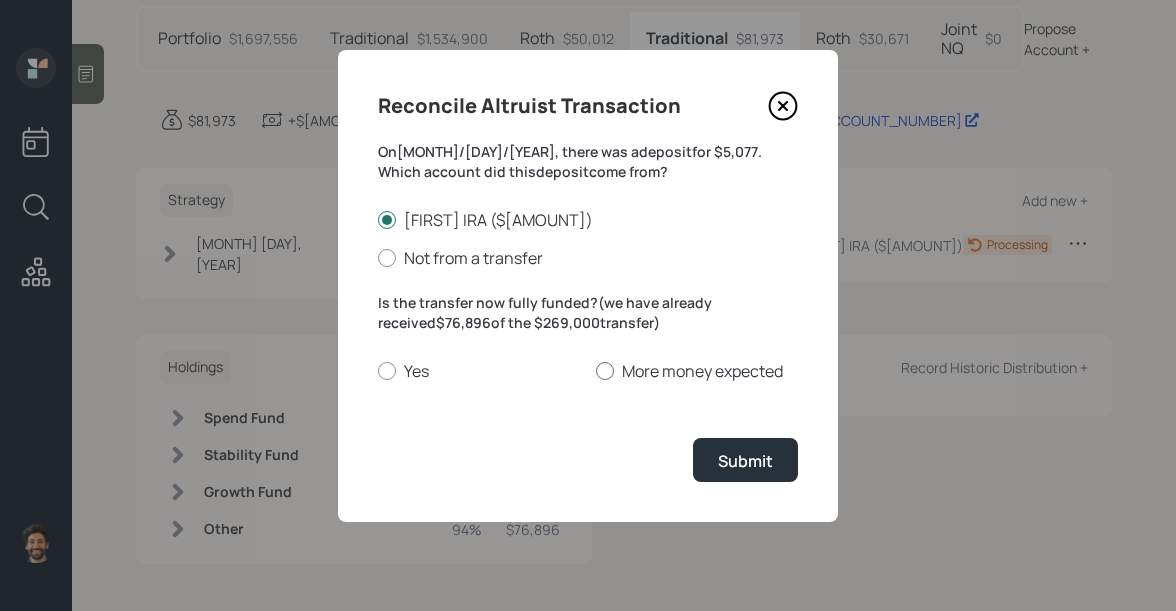 click on "More money expected" at bounding box center (697, 371) 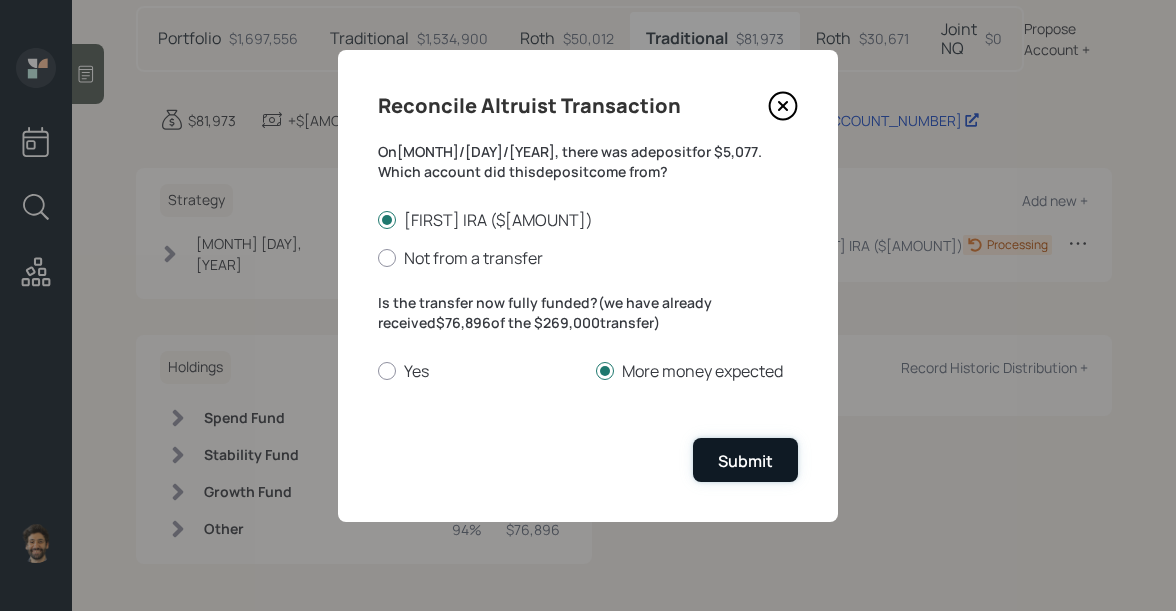 click on "Submit" at bounding box center (745, 461) 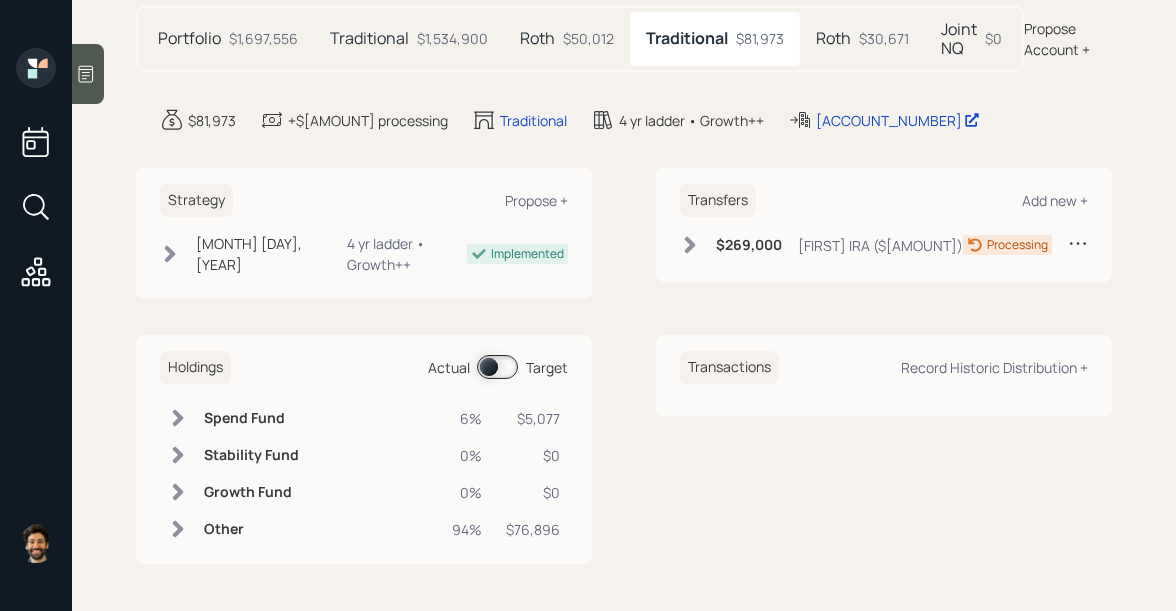 click on "$1,697,556" at bounding box center [263, 38] 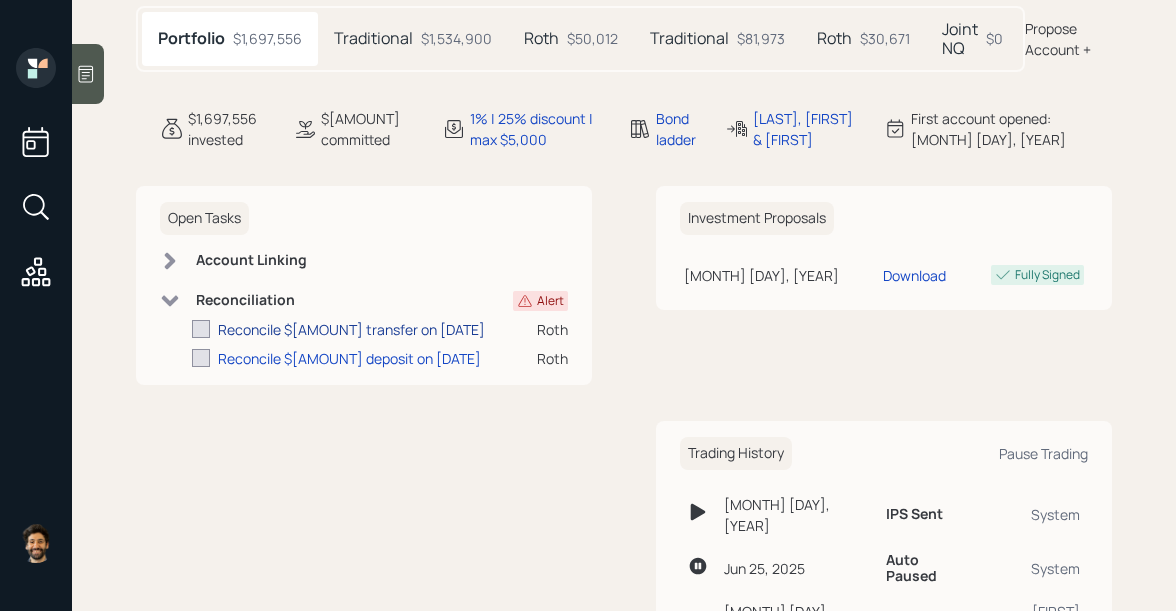 click on "Reconcile $[AMOUNT] transfer on [DATE]" at bounding box center (351, 329) 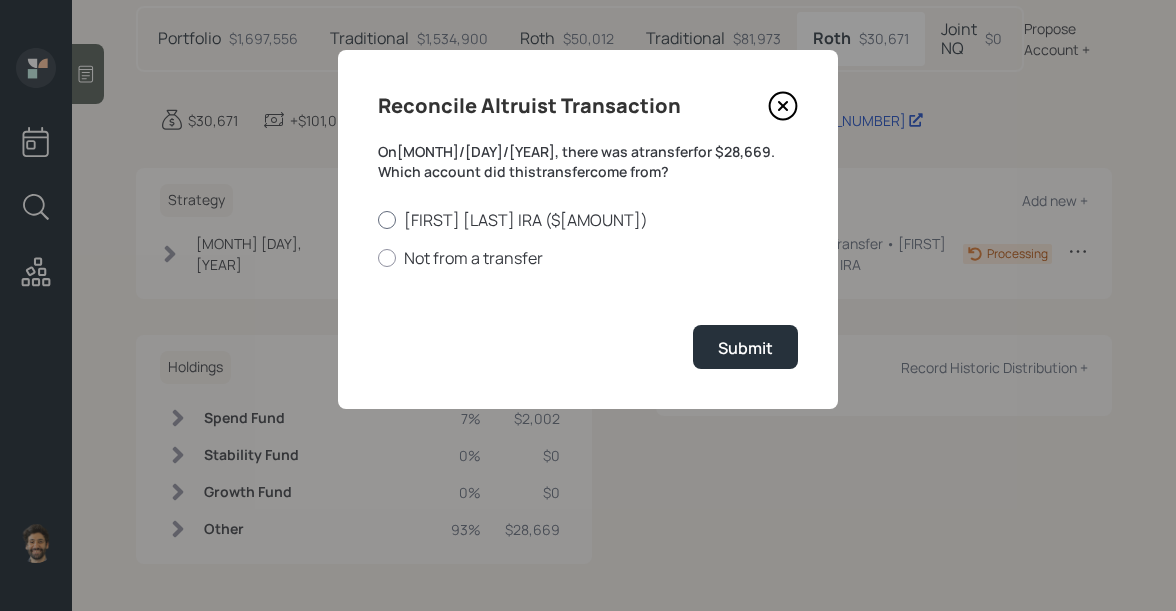 click on "[FIRST] [LAST] IRA ($[AMOUNT])" at bounding box center (588, 220) 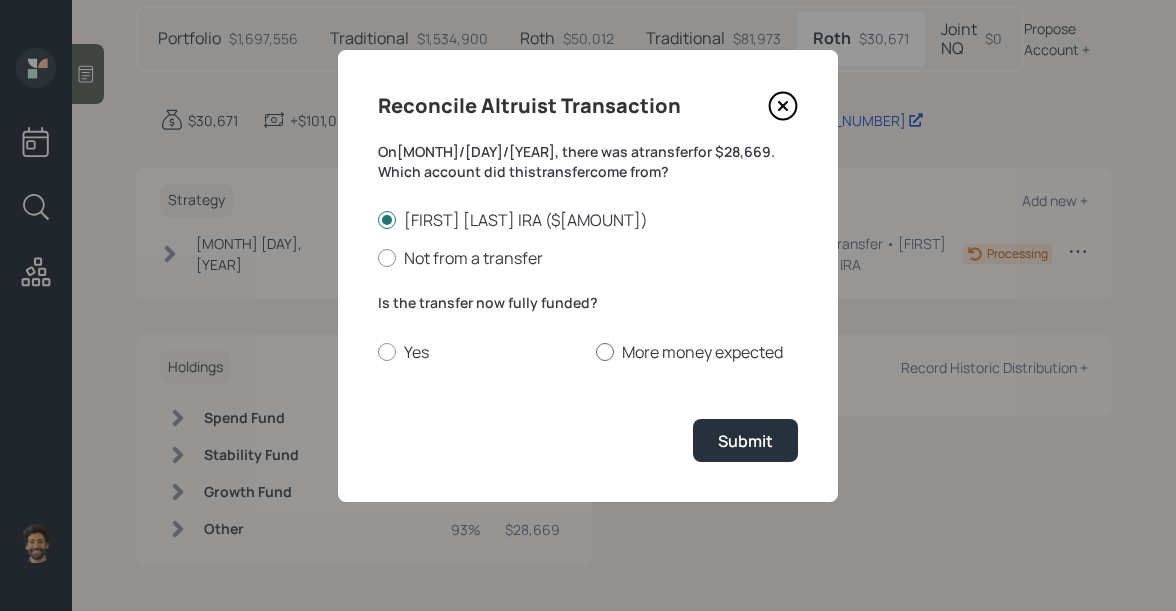 click on "More money expected" at bounding box center [697, 352] 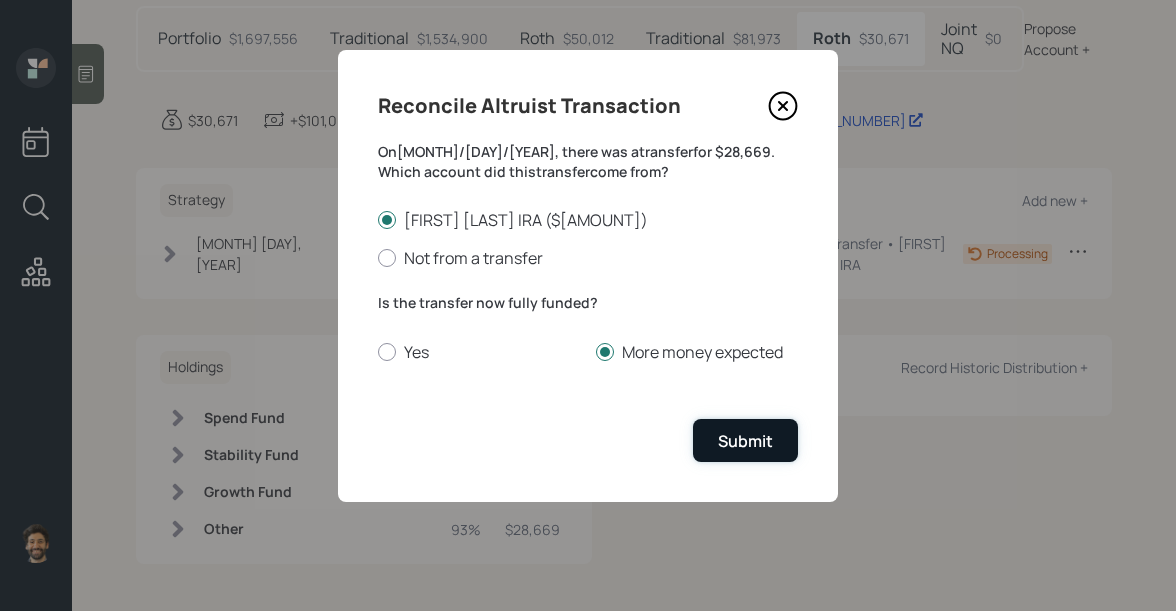 click on "Submit" at bounding box center [745, 441] 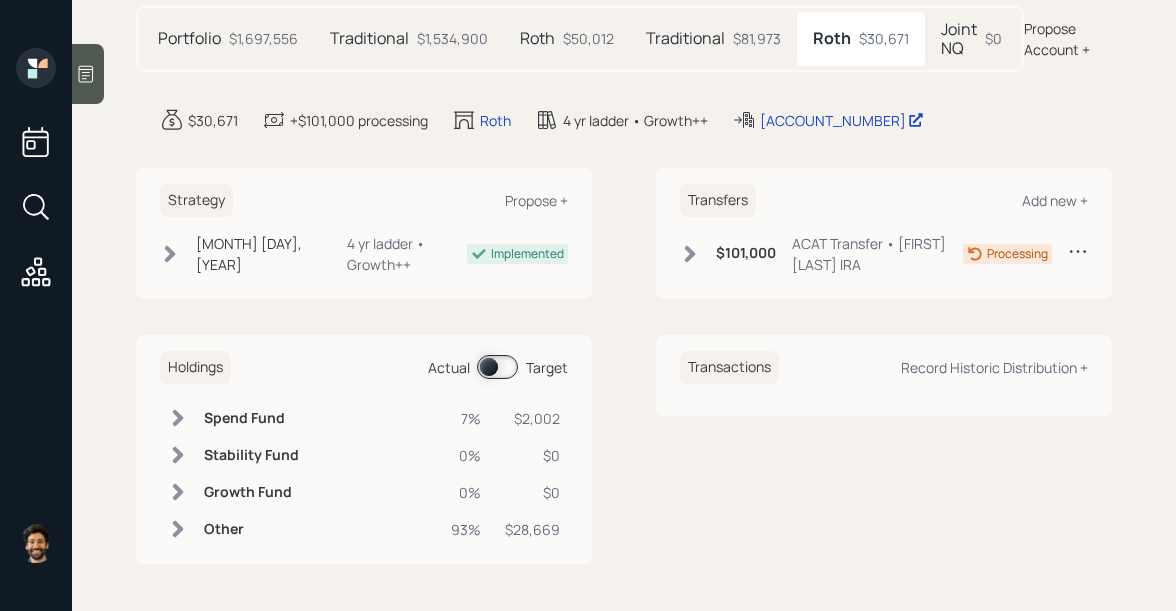 click on "Portfolio $1,697,556" at bounding box center [228, 39] 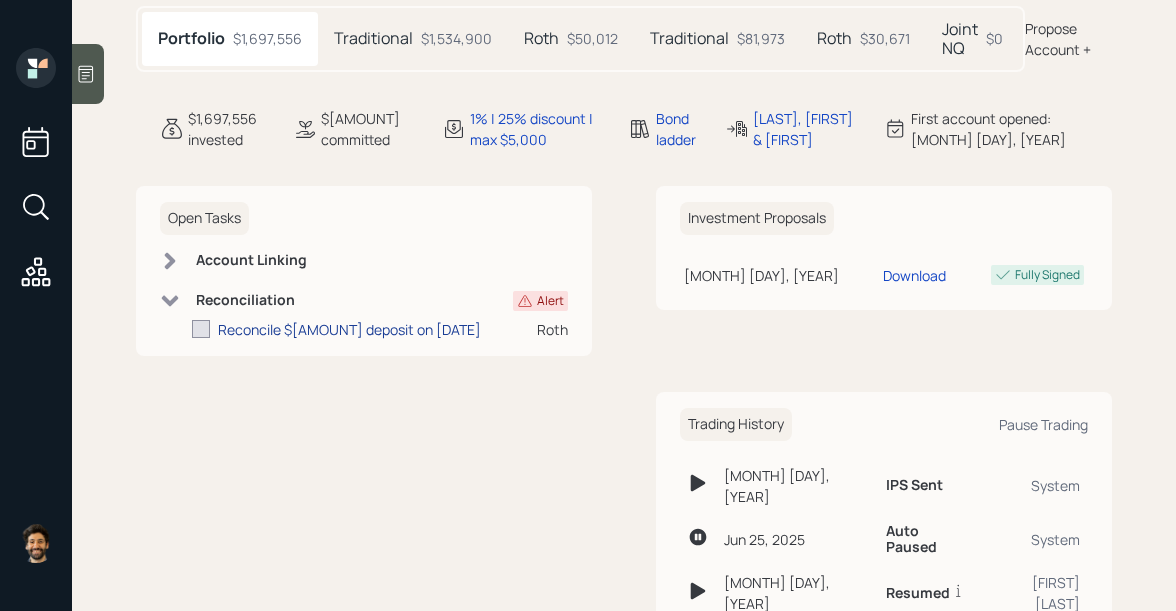 click on "Reconcile $[AMOUNT] deposit on [DATE]" at bounding box center (349, 329) 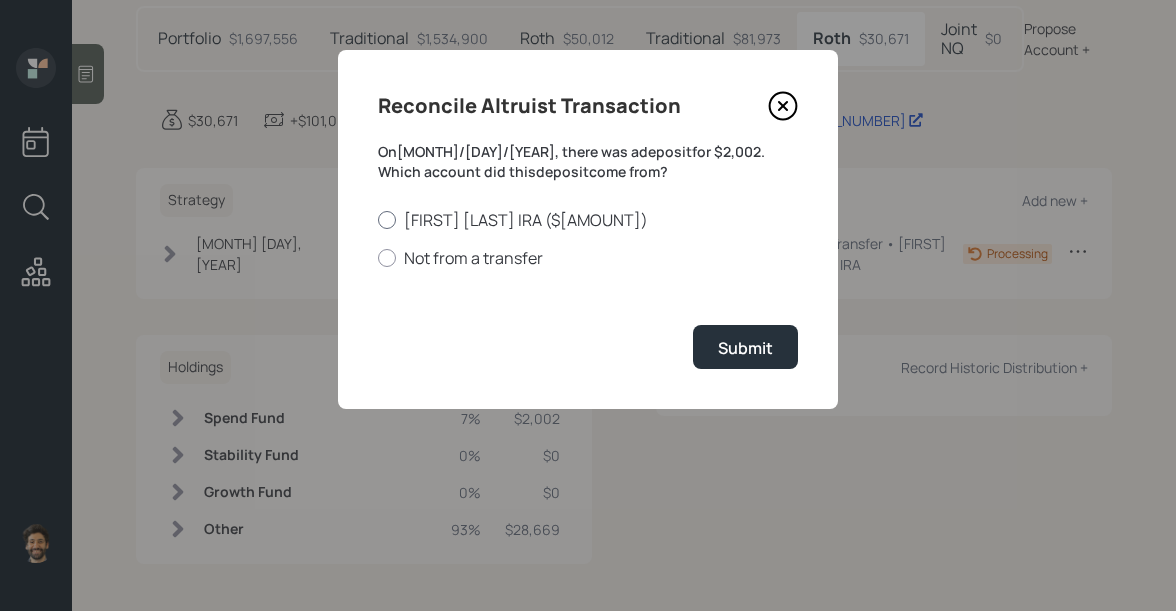 click on "[FIRST] [LAST] IRA ($[AMOUNT])" at bounding box center (588, 220) 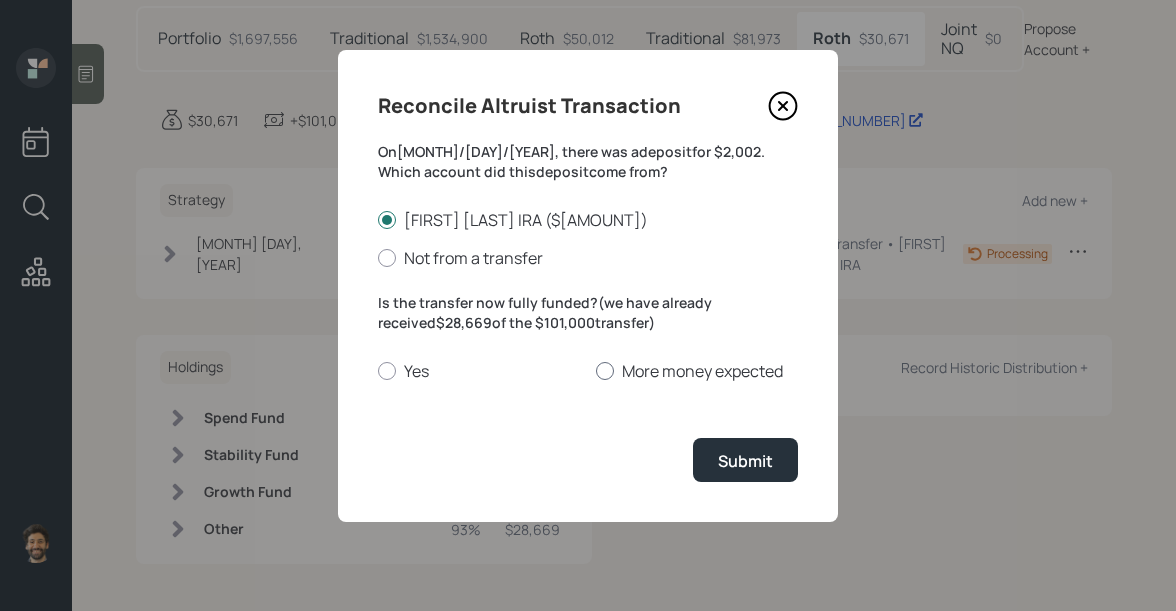 click on "More money expected" at bounding box center (697, 371) 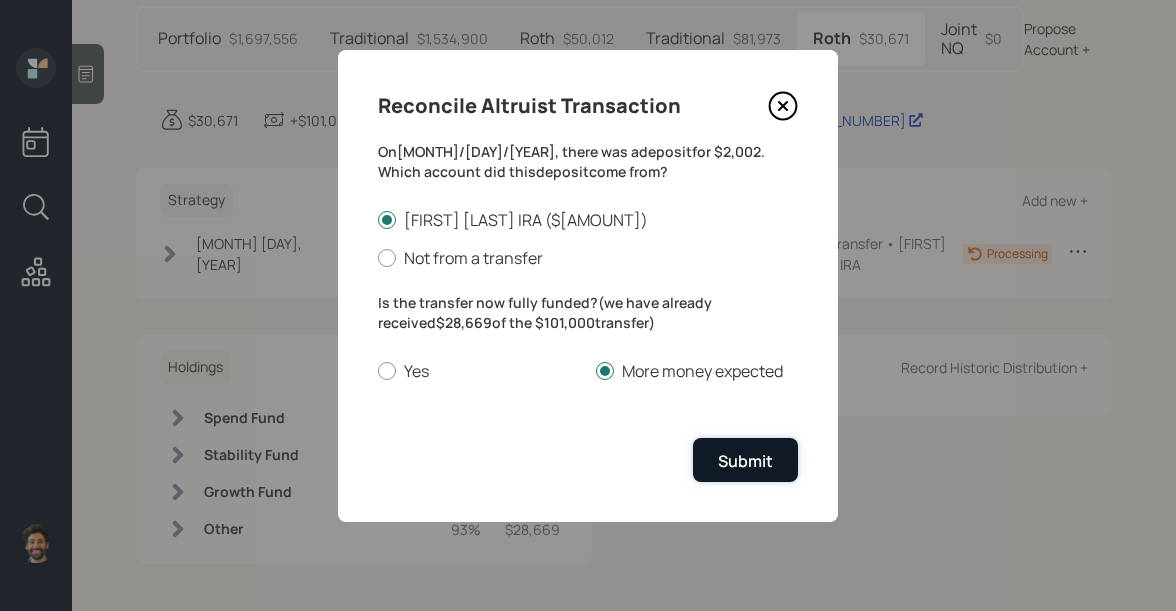 click on "Submit" at bounding box center [745, 461] 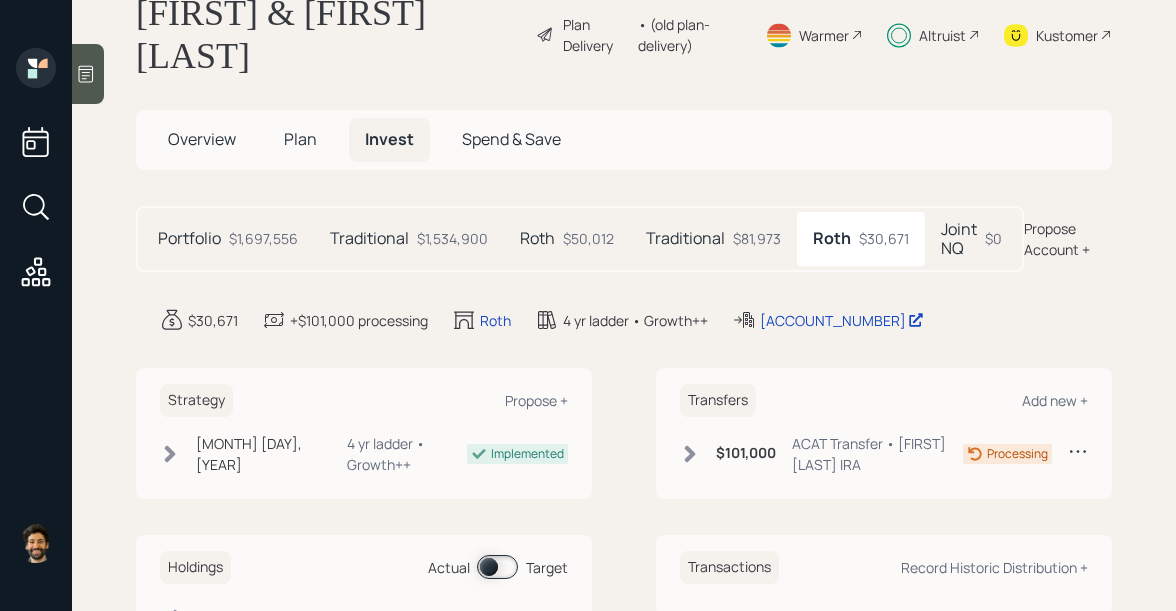 scroll, scrollTop: 54, scrollLeft: 0, axis: vertical 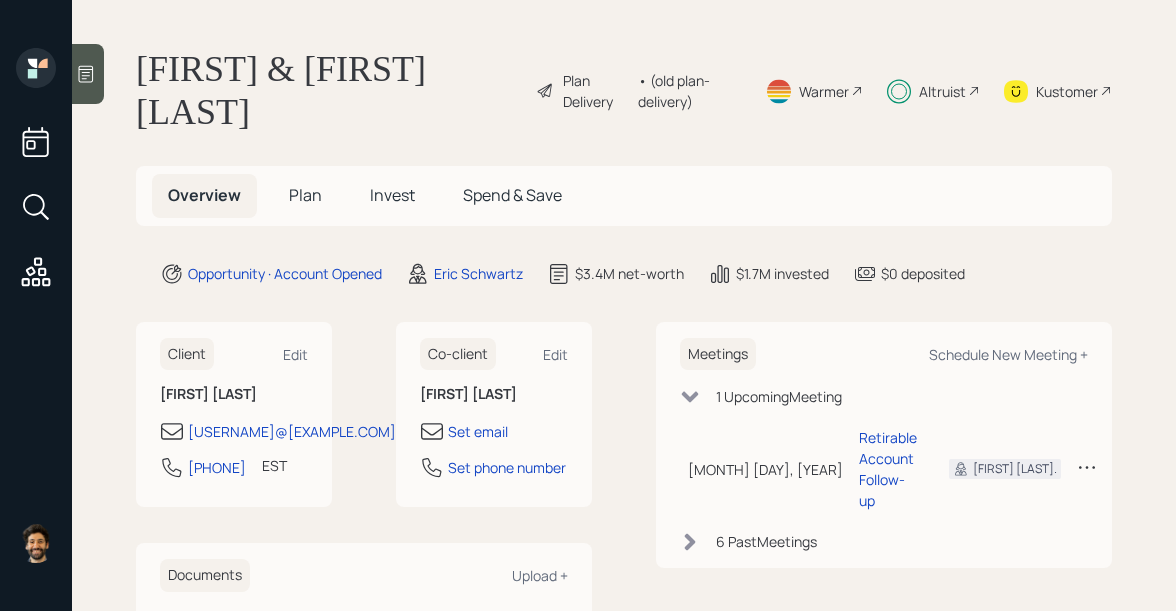 click on "Altruist" at bounding box center [595, 91] 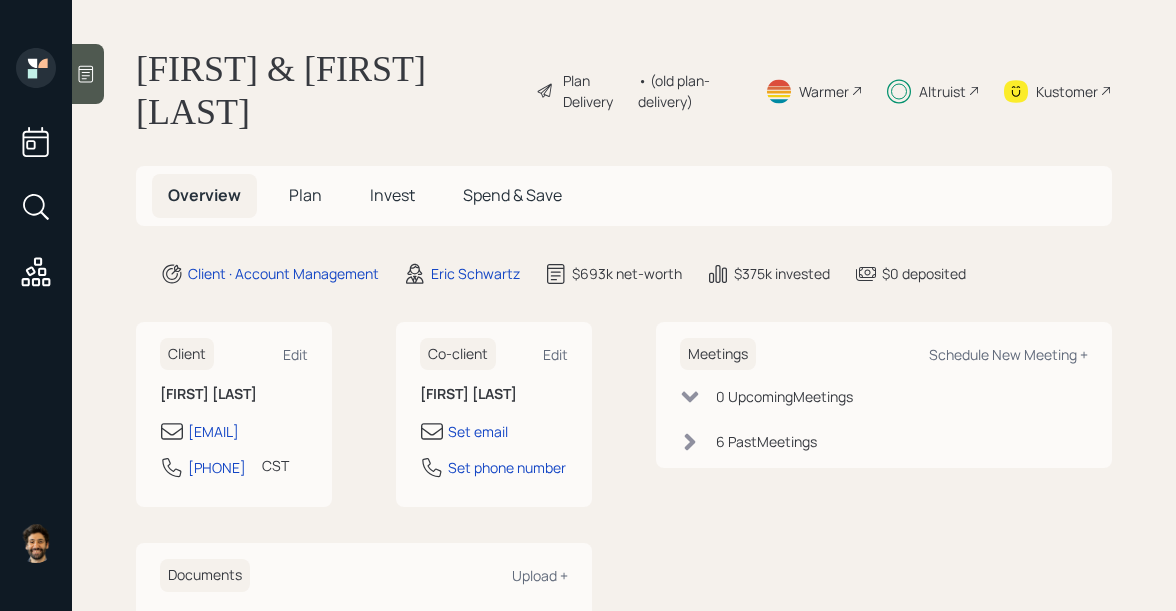 scroll, scrollTop: 0, scrollLeft: 0, axis: both 